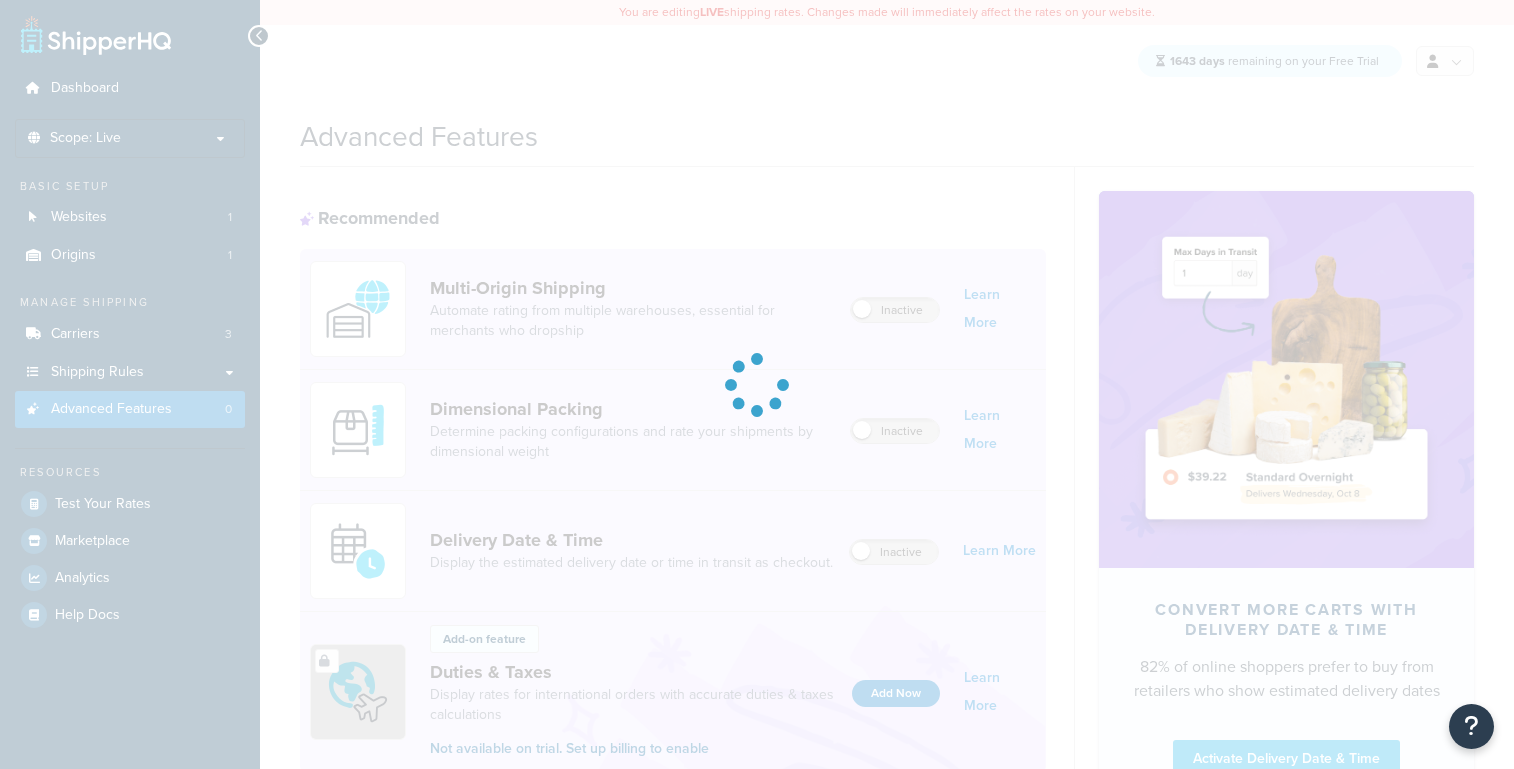 scroll, scrollTop: 0, scrollLeft: 0, axis: both 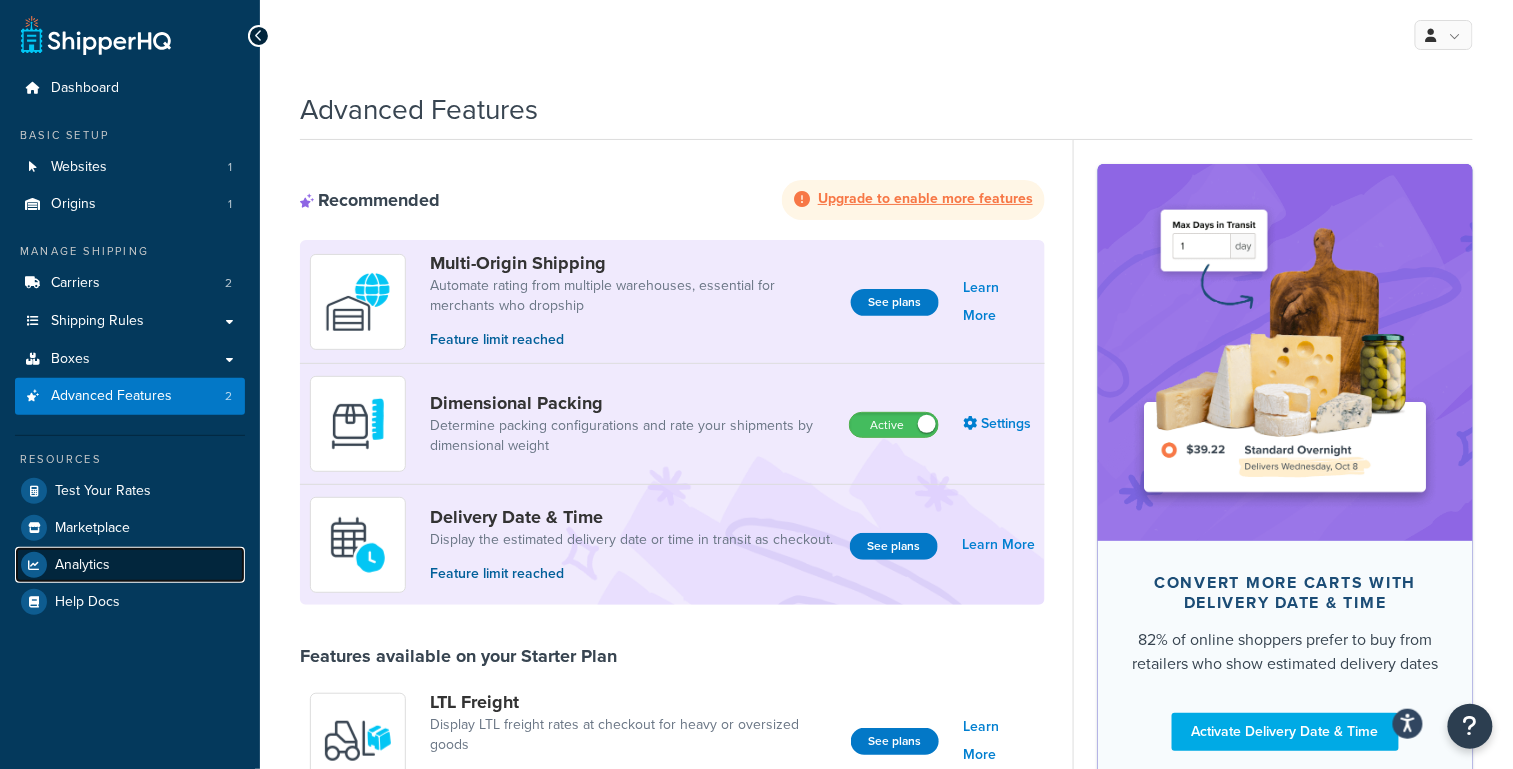 click on "Analytics" at bounding box center [82, 565] 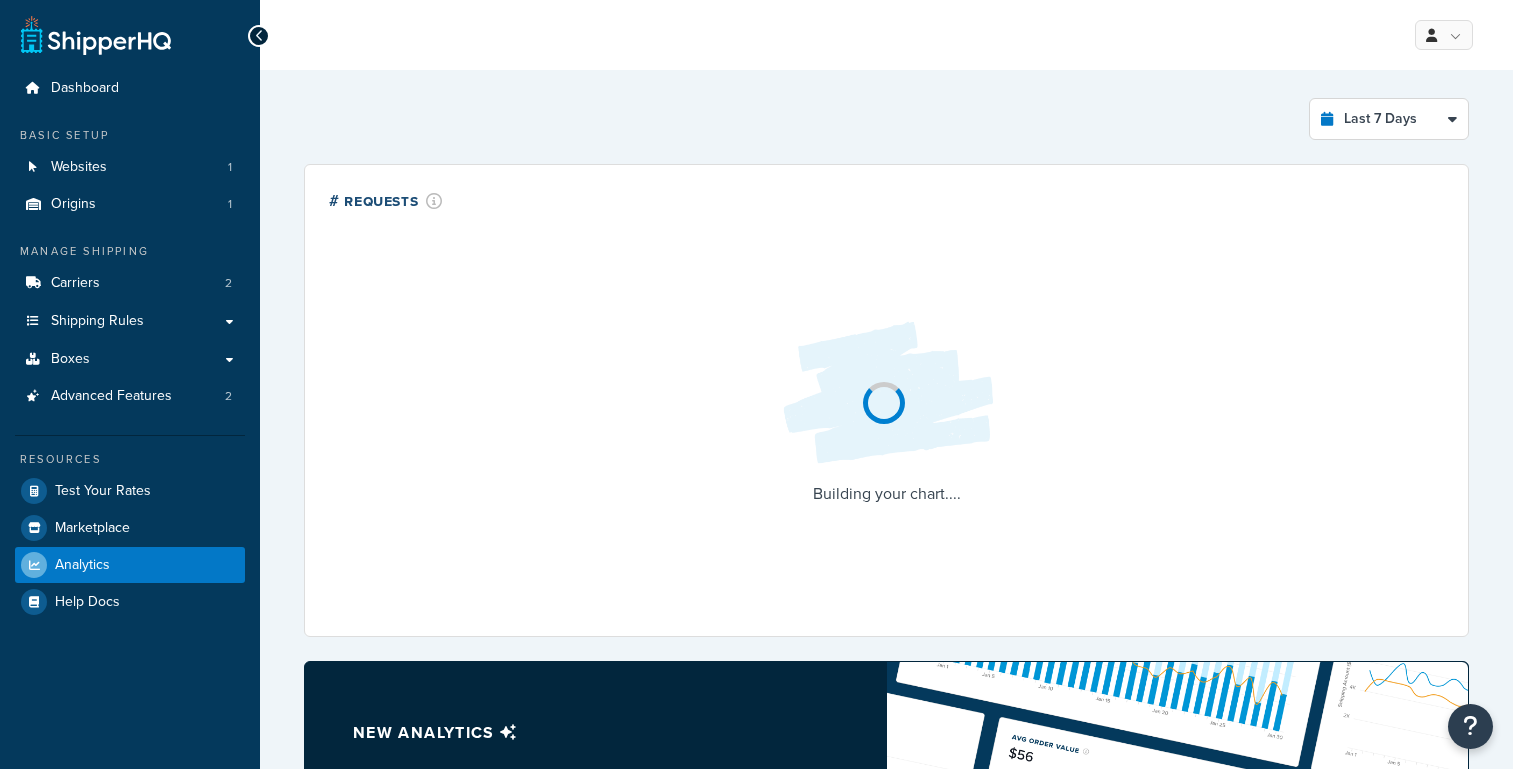 scroll, scrollTop: 0, scrollLeft: 0, axis: both 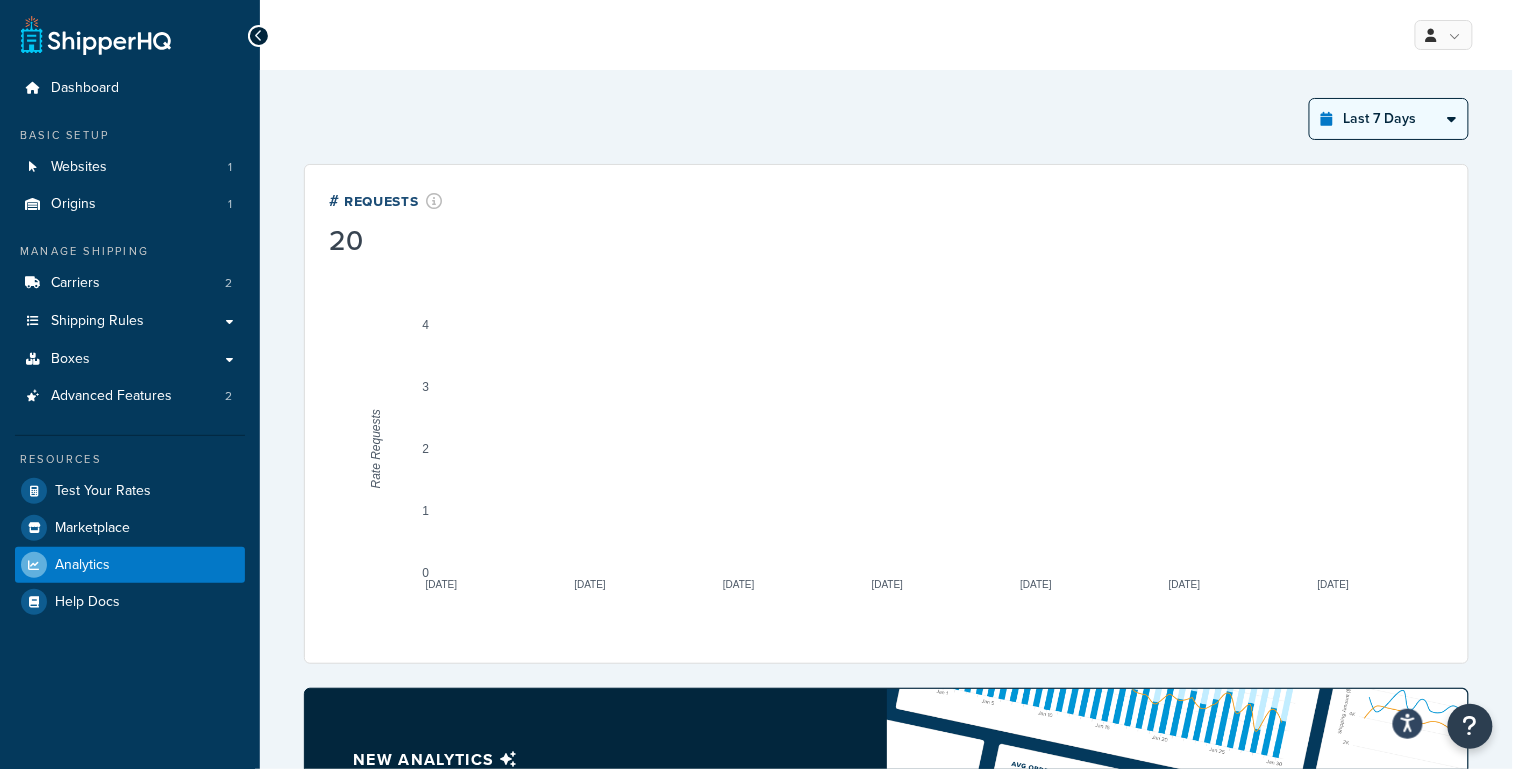 click on "Last 24 Hours Last 7 Days Last 30 Days Last 3 Months Last 6 Months Last 12 Months" at bounding box center [1389, 119] 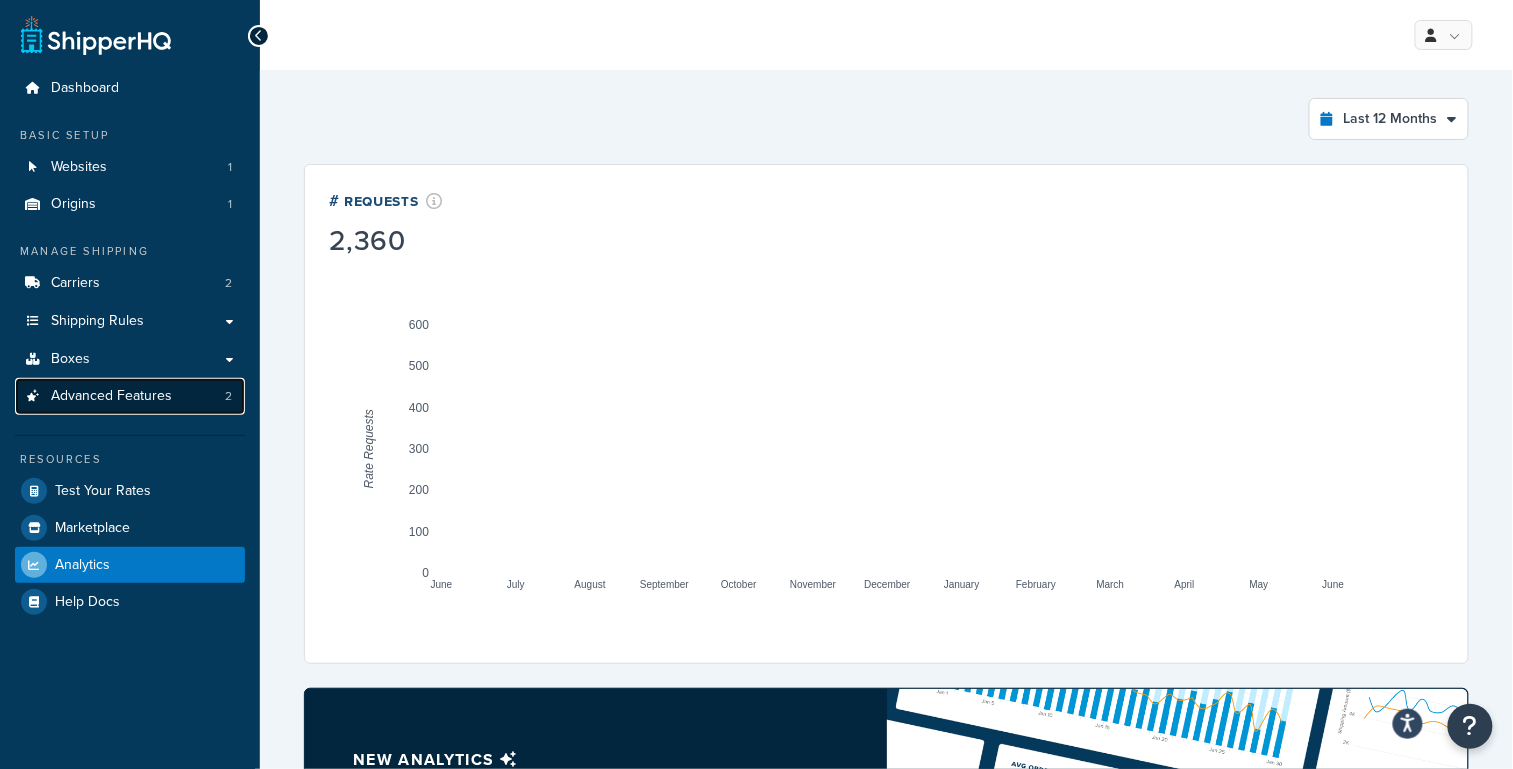 click on "Advanced Features 2" at bounding box center (130, 396) 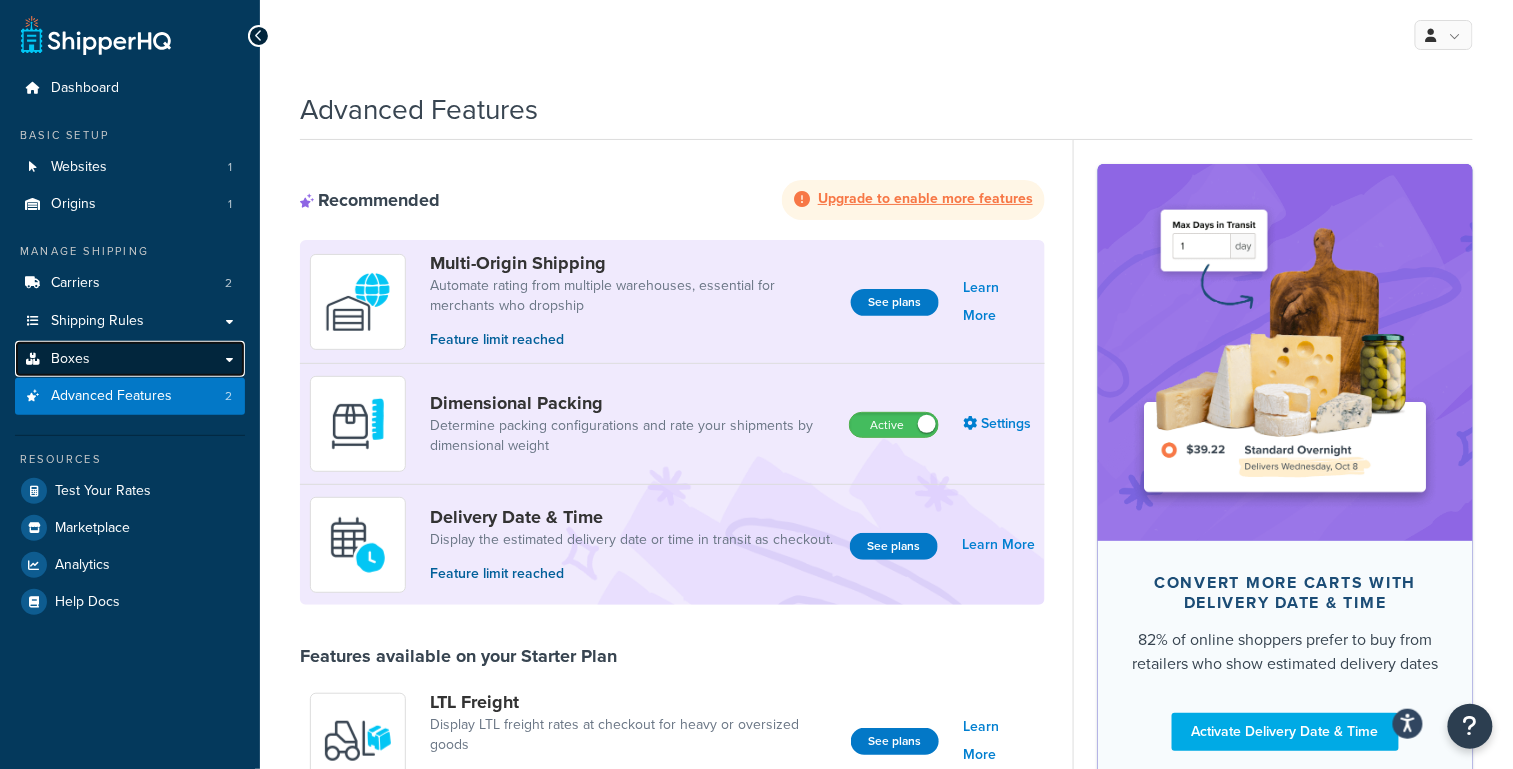 click on "Boxes" at bounding box center (130, 359) 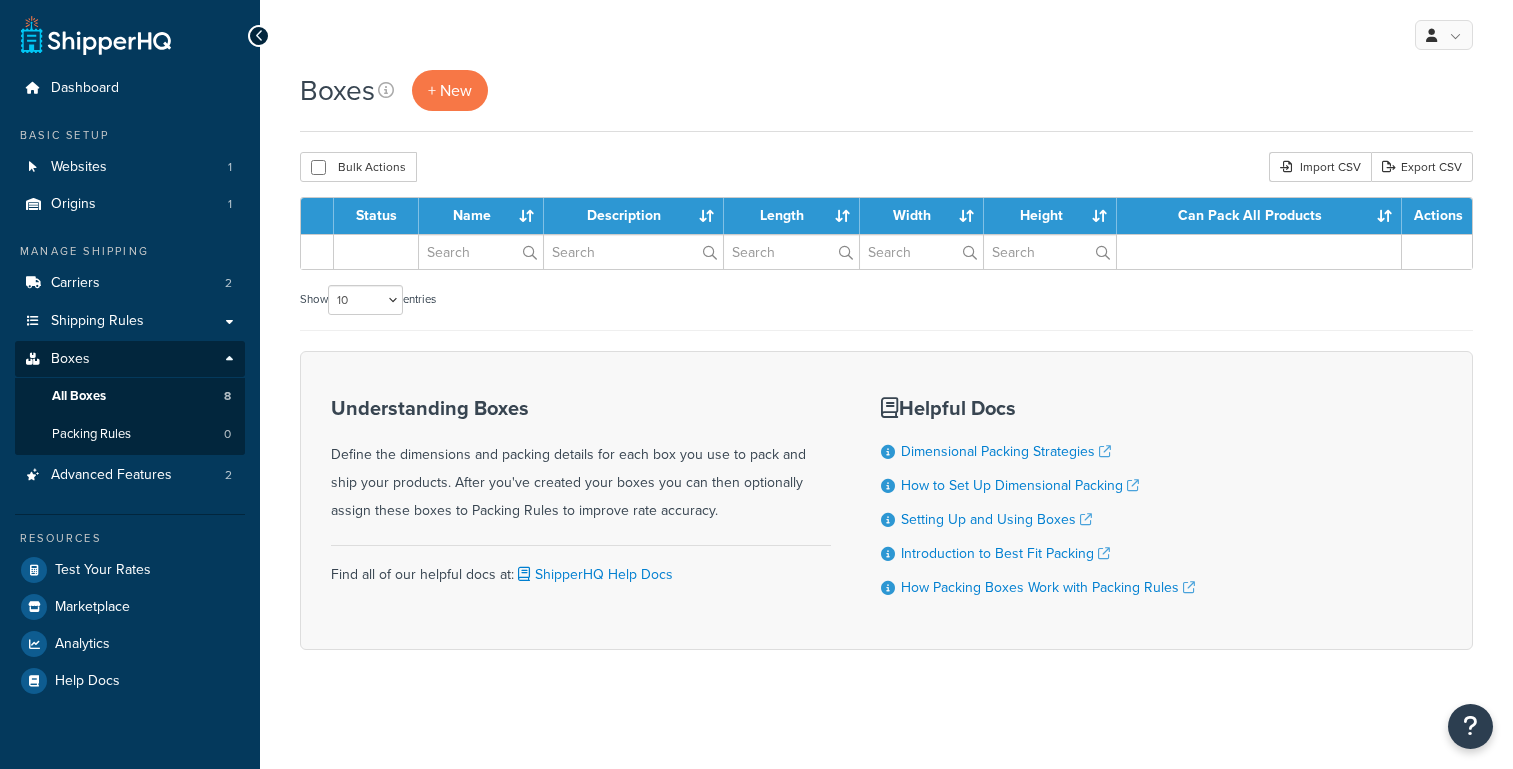 scroll, scrollTop: 0, scrollLeft: 0, axis: both 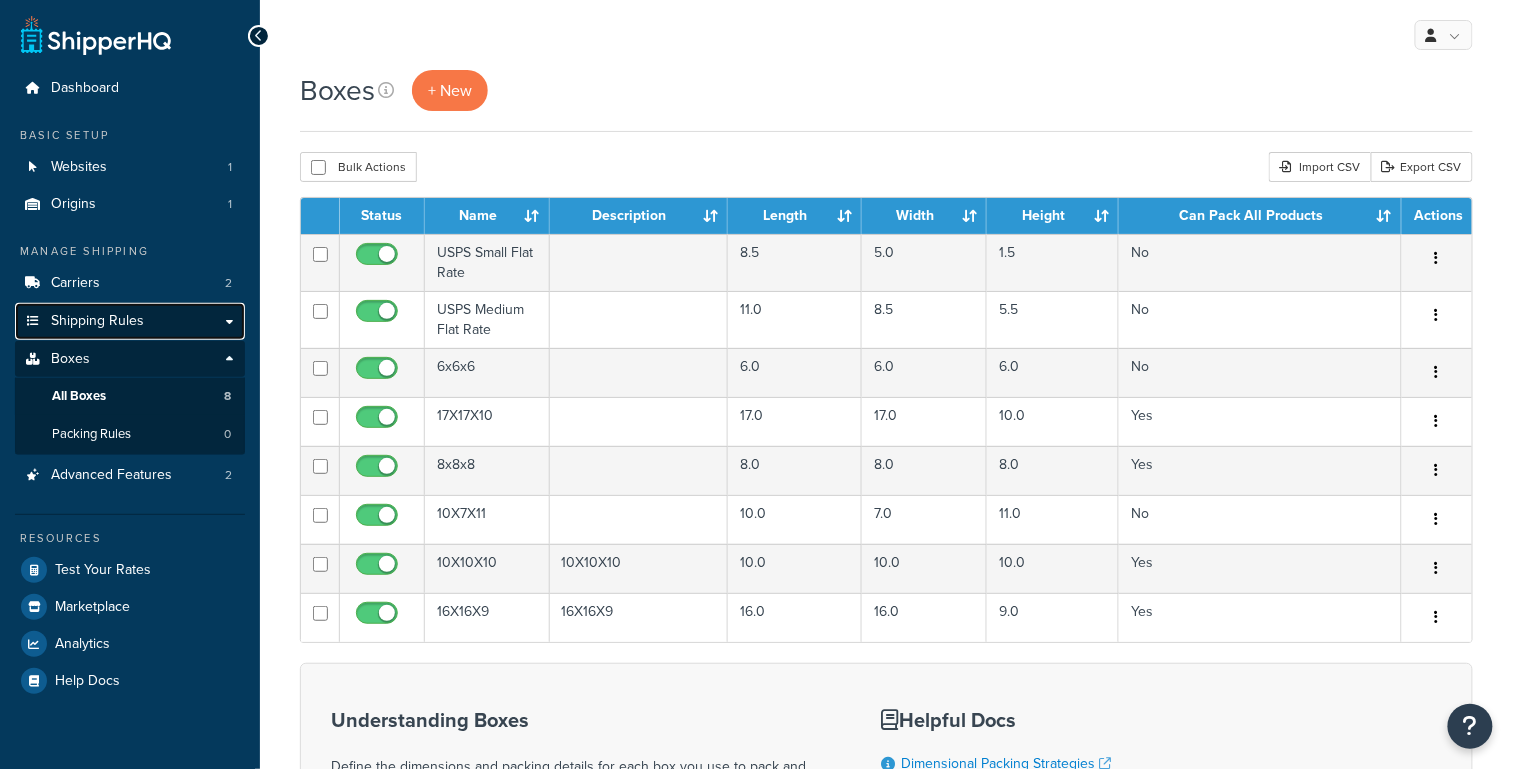 click on "Shipping Rules" at bounding box center [97, 321] 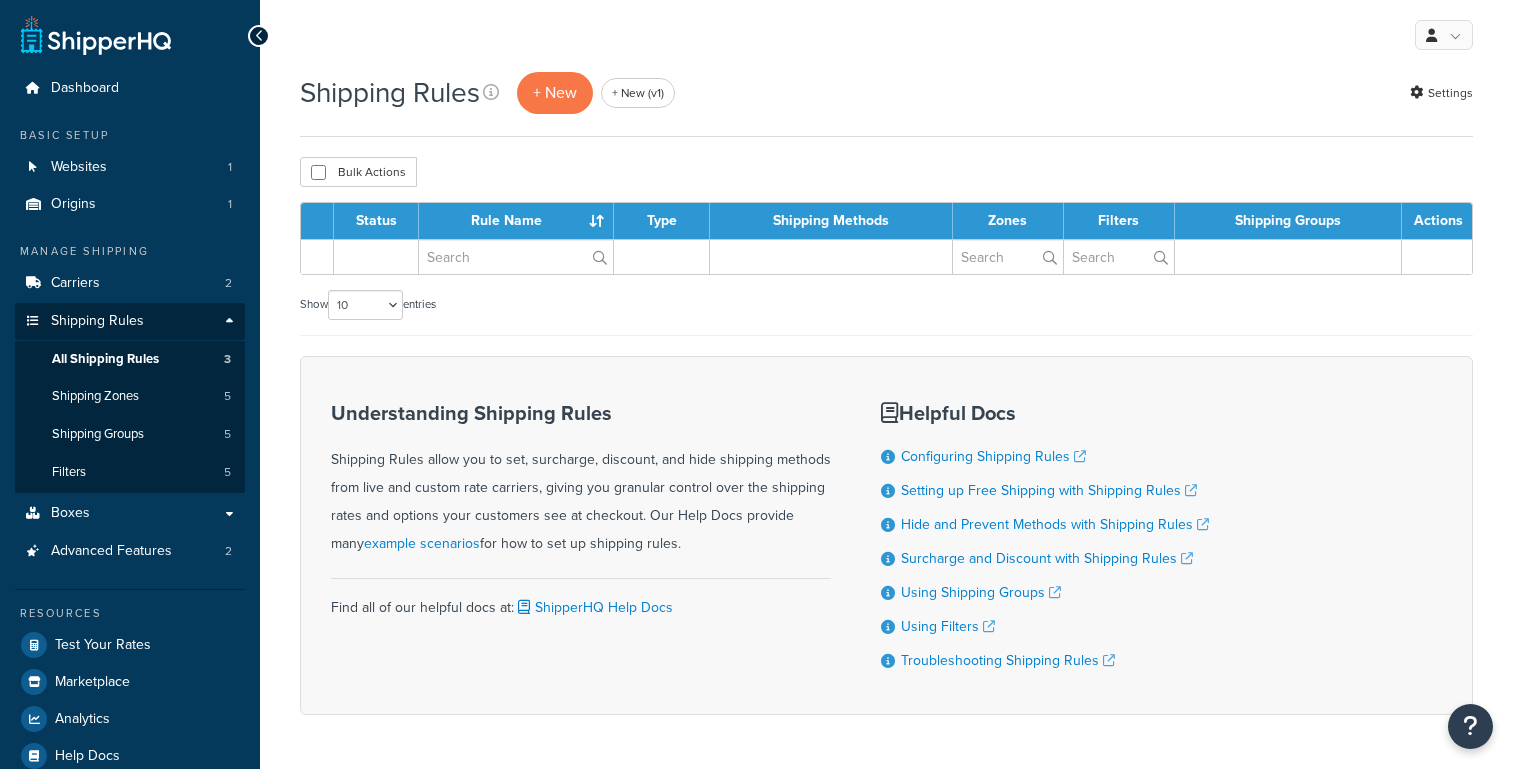 scroll, scrollTop: 0, scrollLeft: 0, axis: both 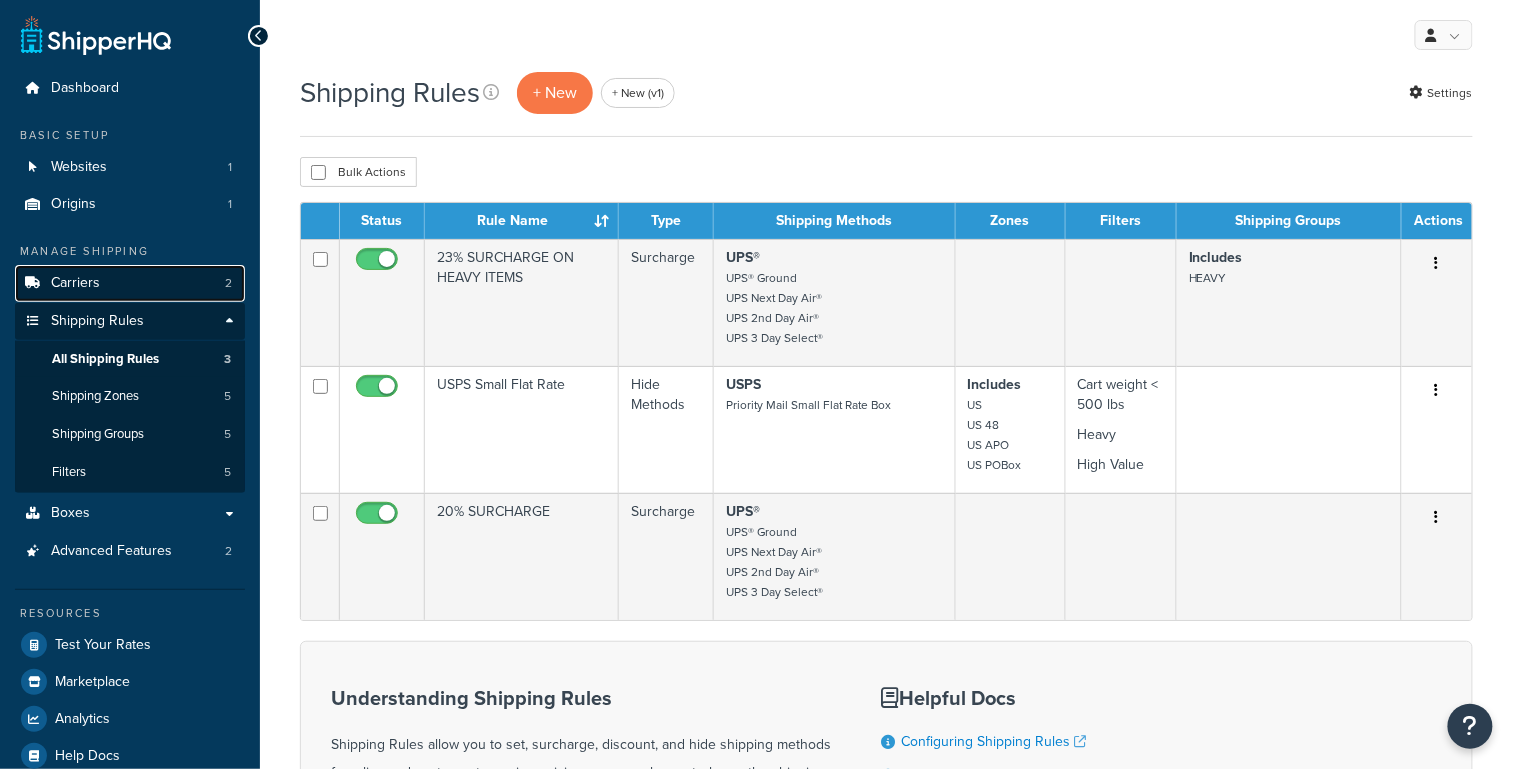 click on "Carriers
2" at bounding box center (130, 283) 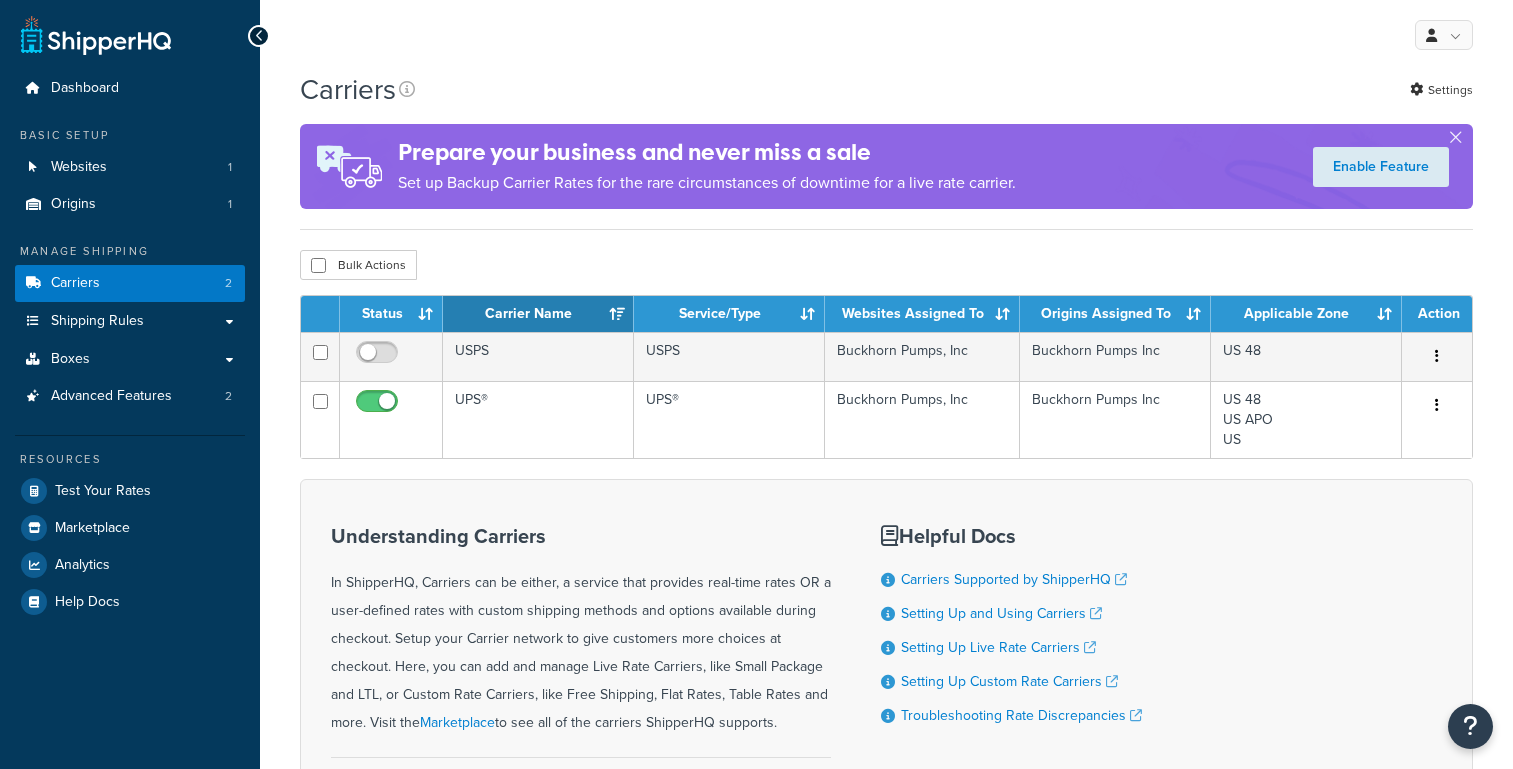 scroll, scrollTop: 0, scrollLeft: 0, axis: both 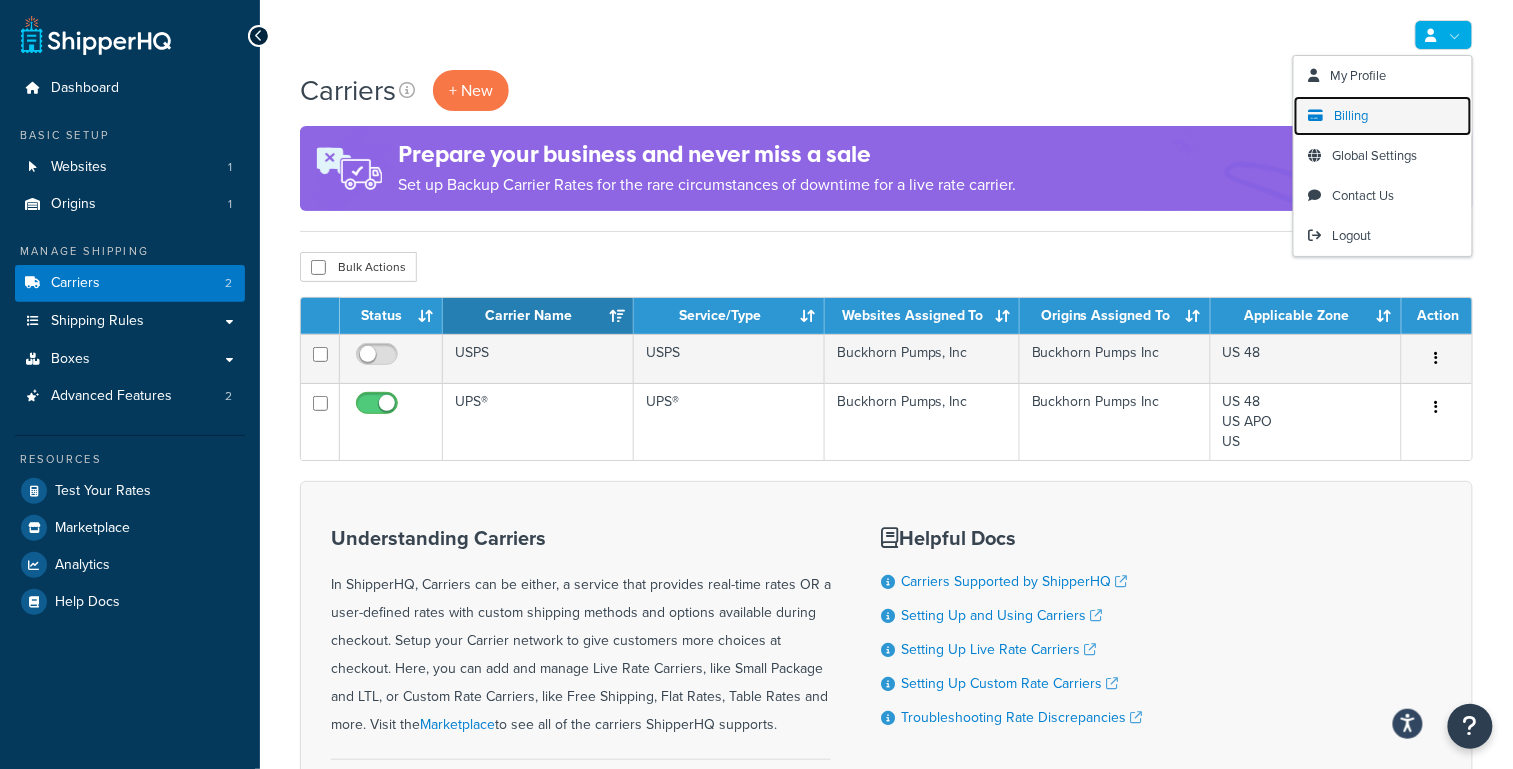 click on "Billing" at bounding box center [1383, 116] 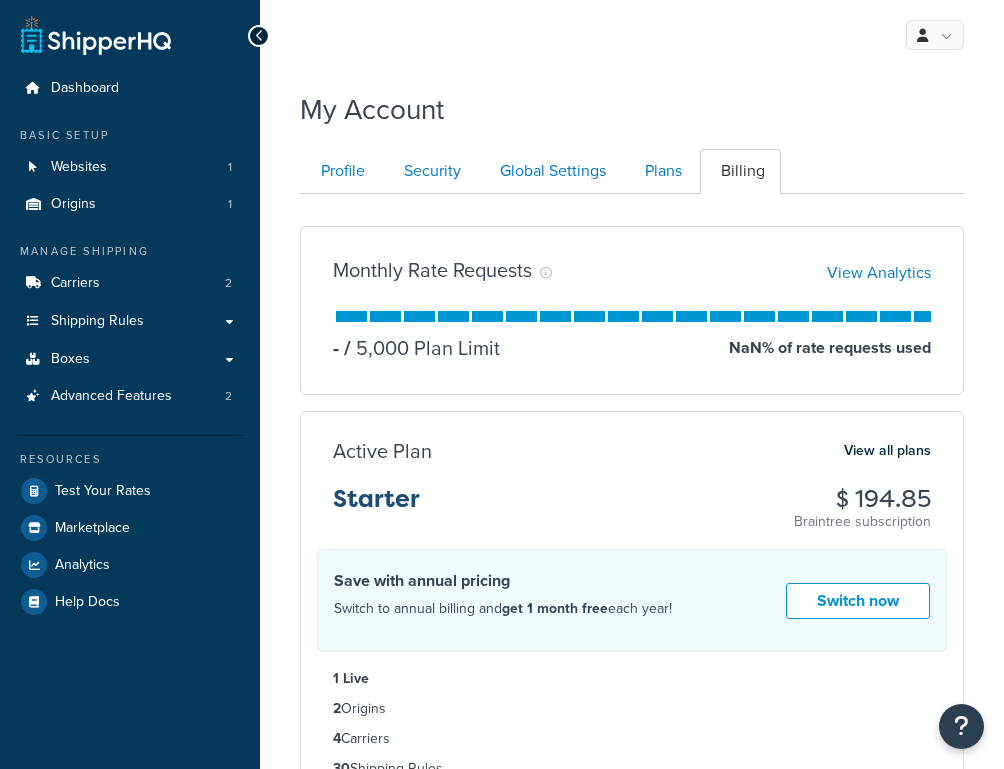 scroll, scrollTop: 0, scrollLeft: 0, axis: both 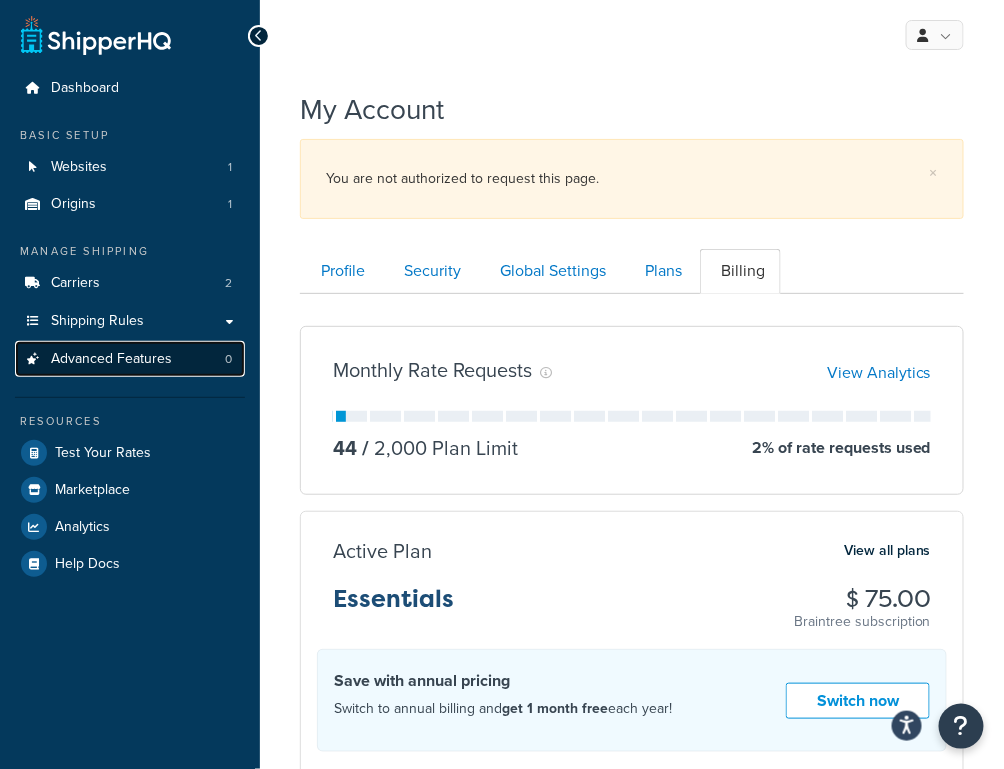click on "Advanced Features" at bounding box center [111, 359] 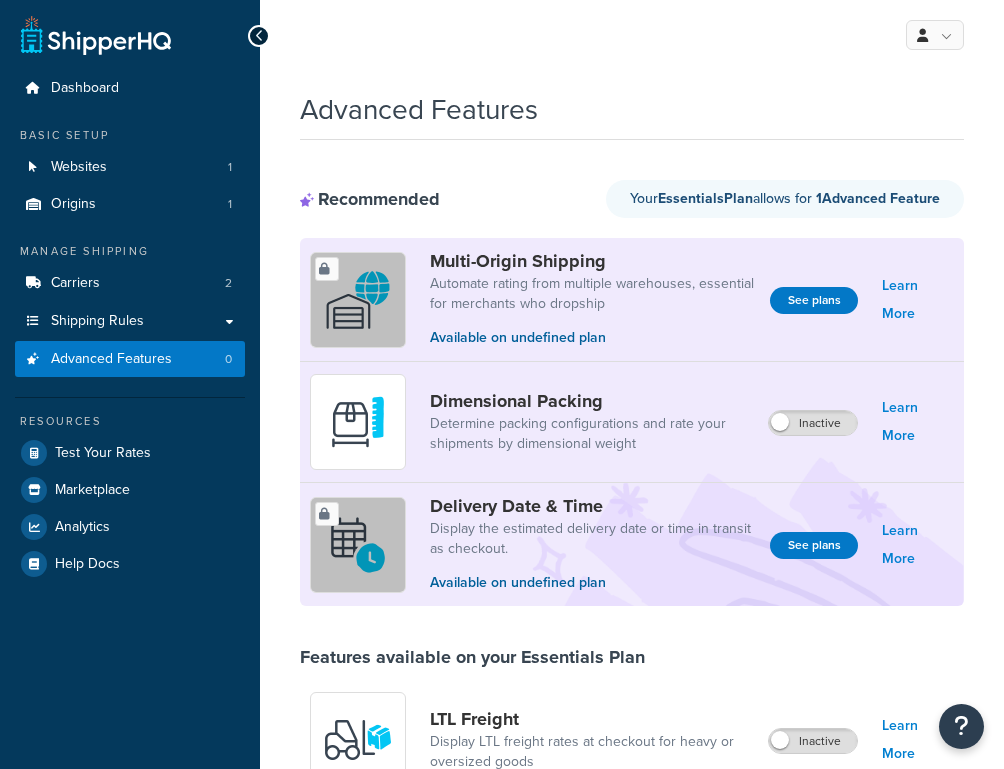 scroll, scrollTop: 0, scrollLeft: 0, axis: both 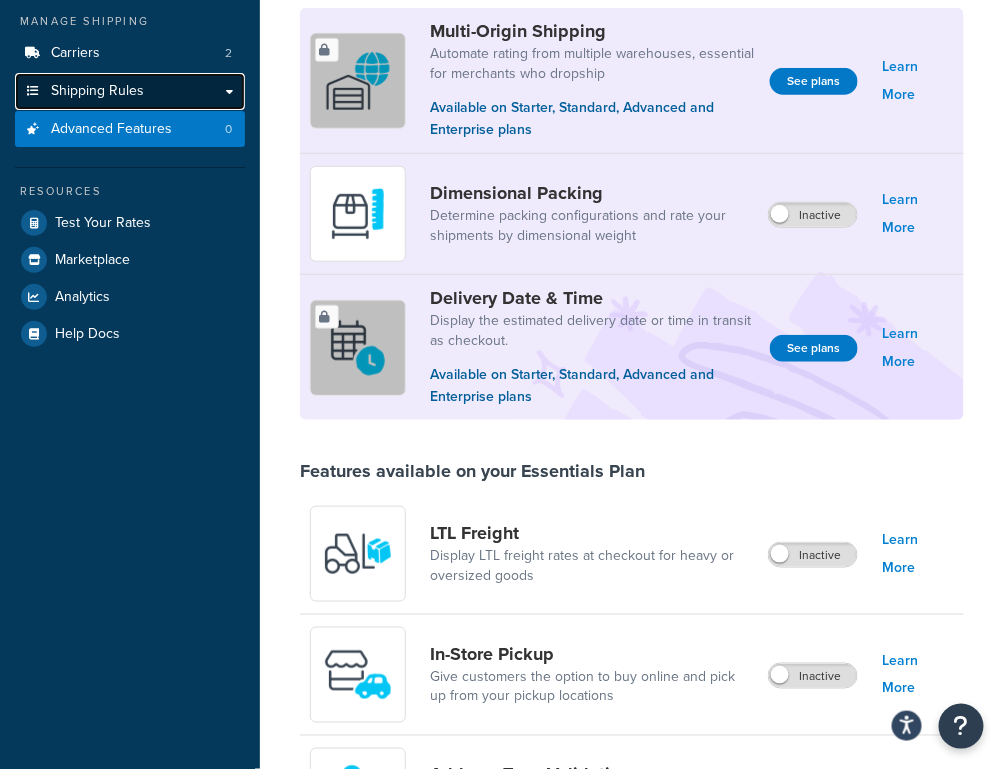 click on "Shipping Rules" at bounding box center [130, 91] 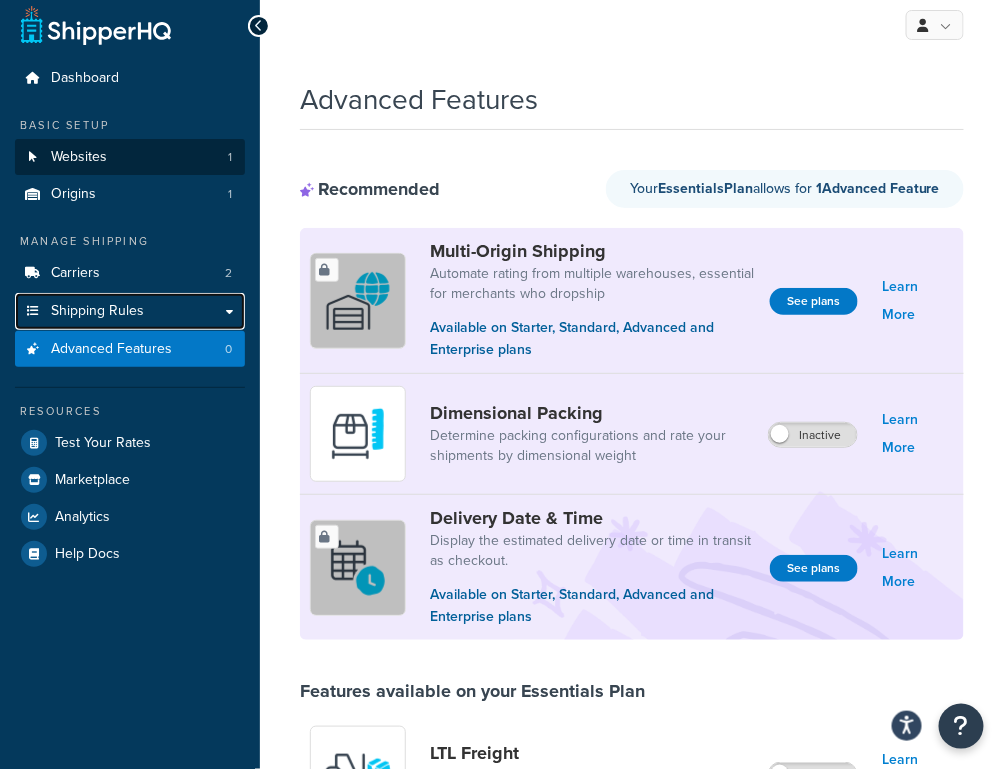 scroll, scrollTop: 0, scrollLeft: 0, axis: both 